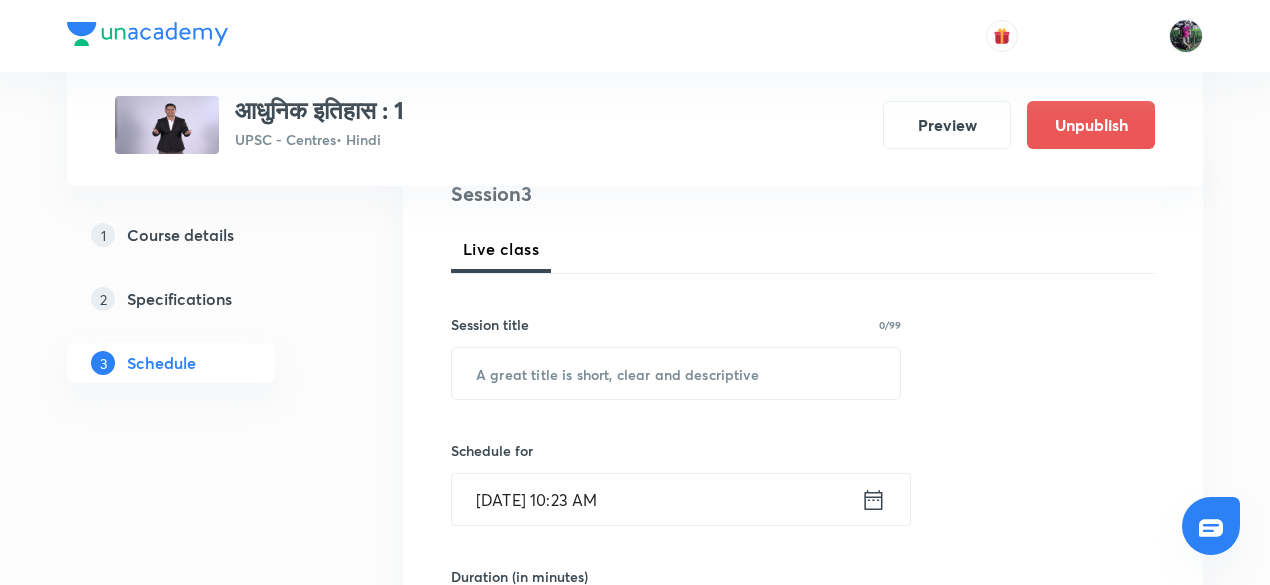 scroll, scrollTop: 253, scrollLeft: 0, axis: vertical 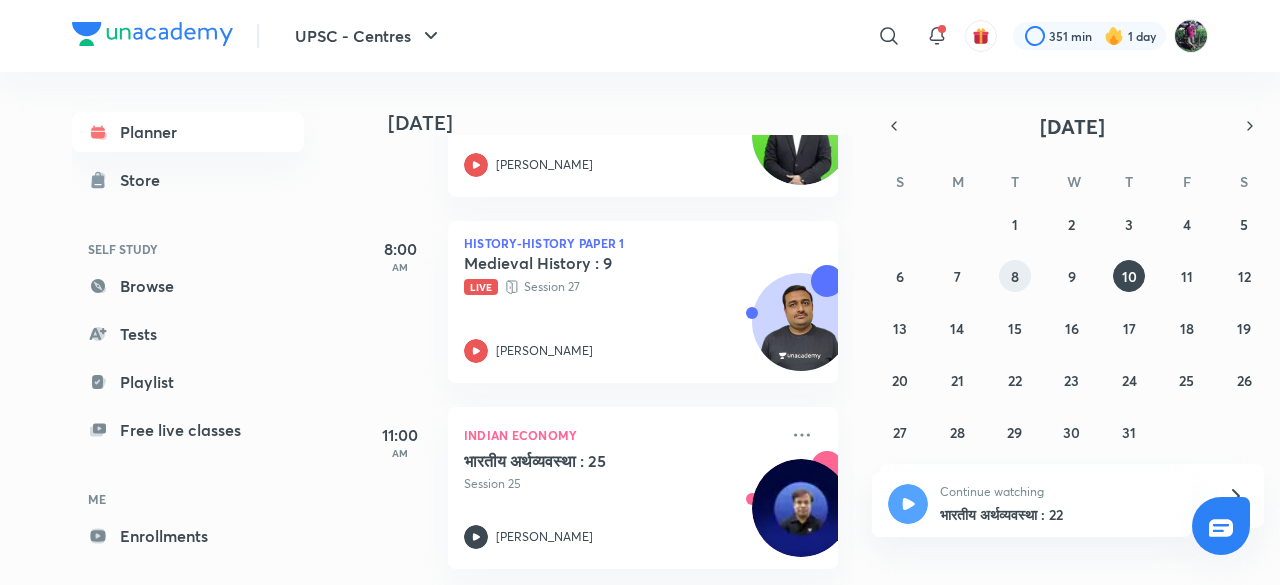 click on "8" at bounding box center (1015, 276) 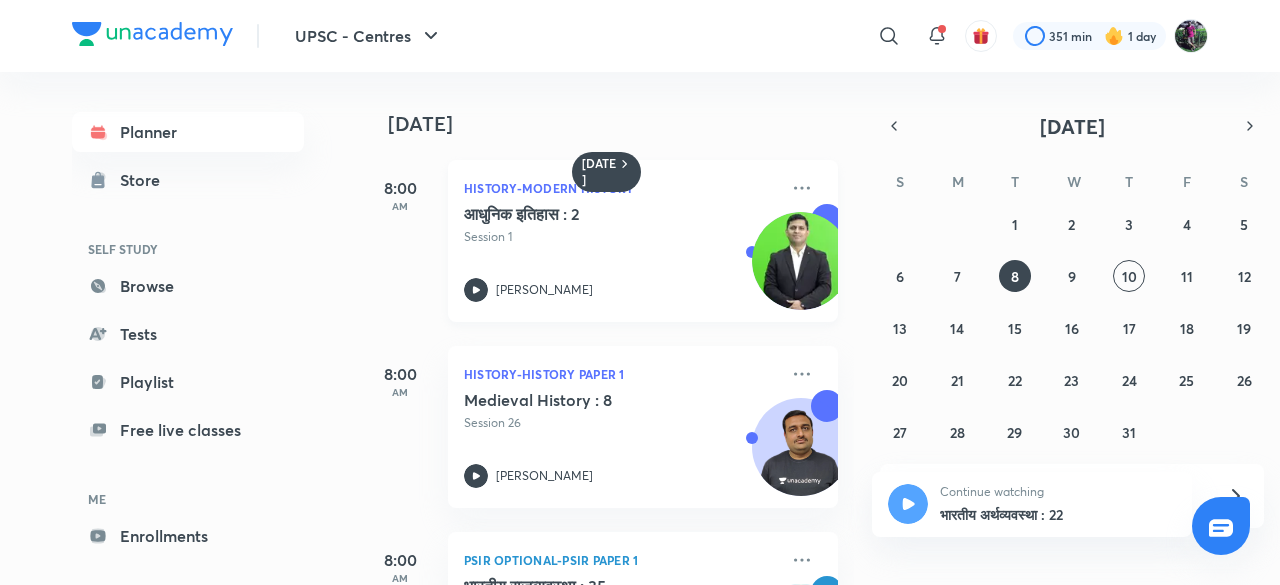 click 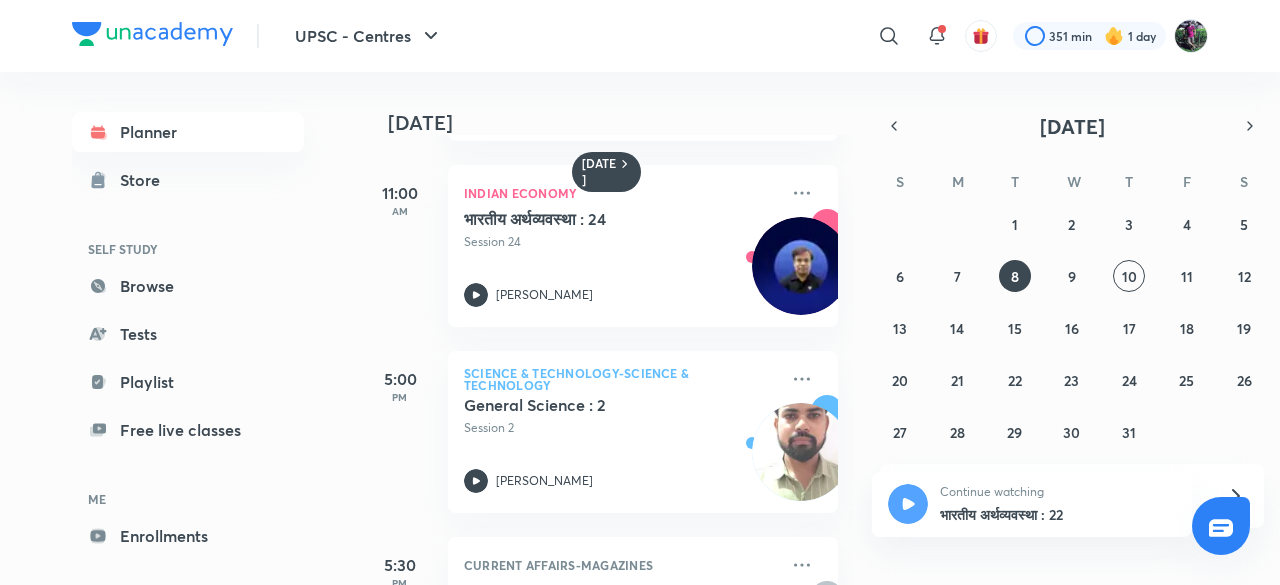 scroll, scrollTop: 641, scrollLeft: 0, axis: vertical 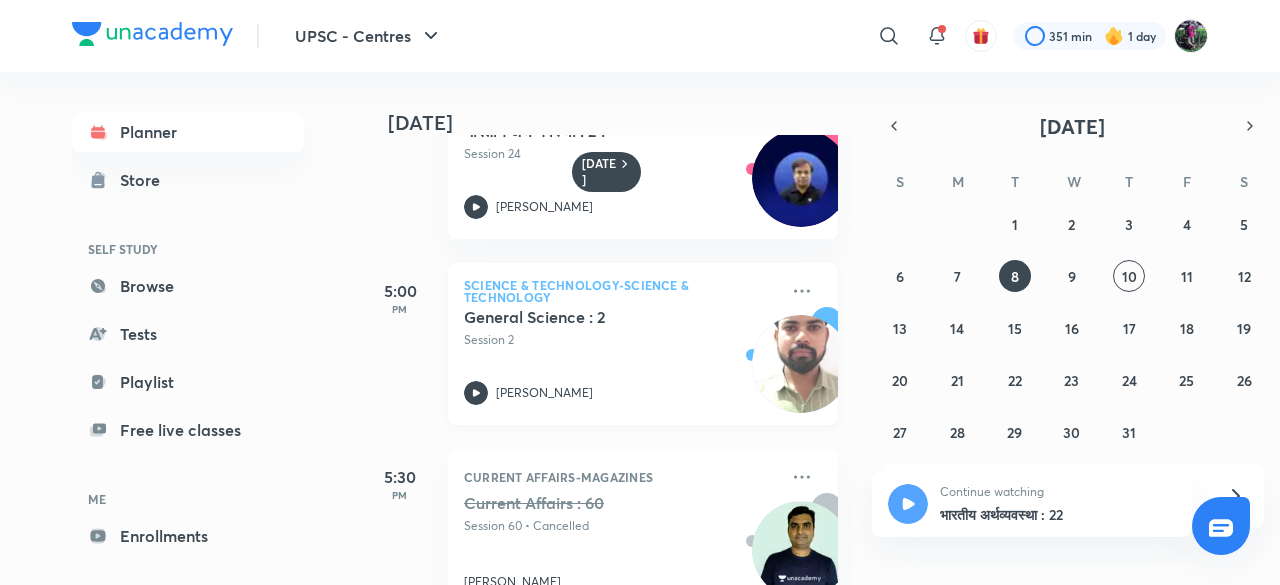 click 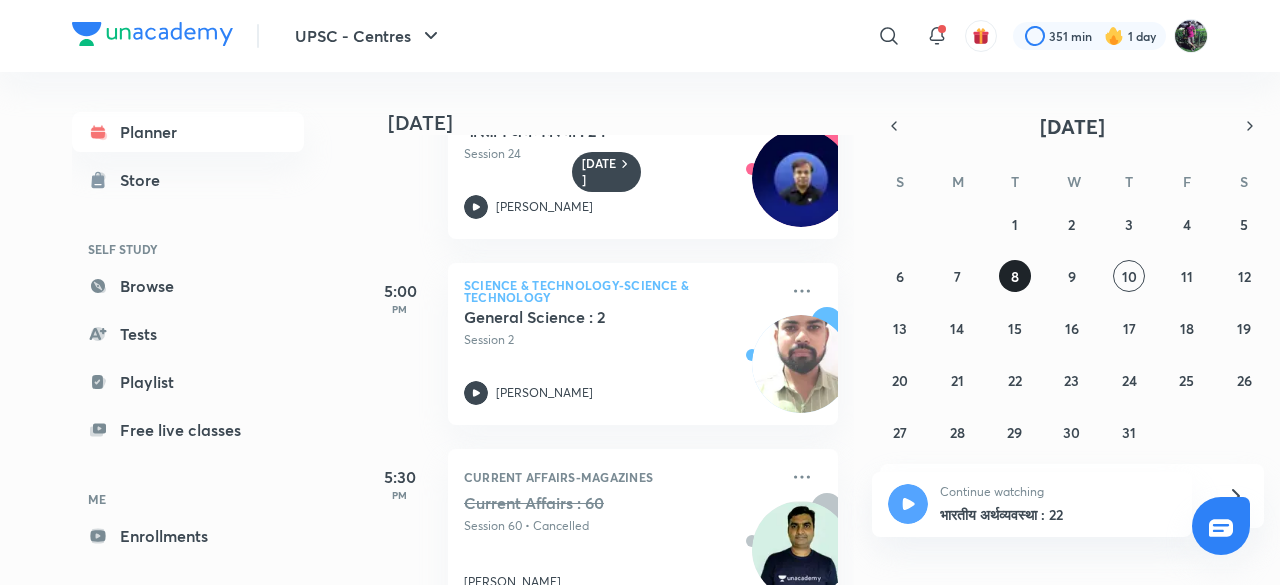click on "8" at bounding box center [1015, 276] 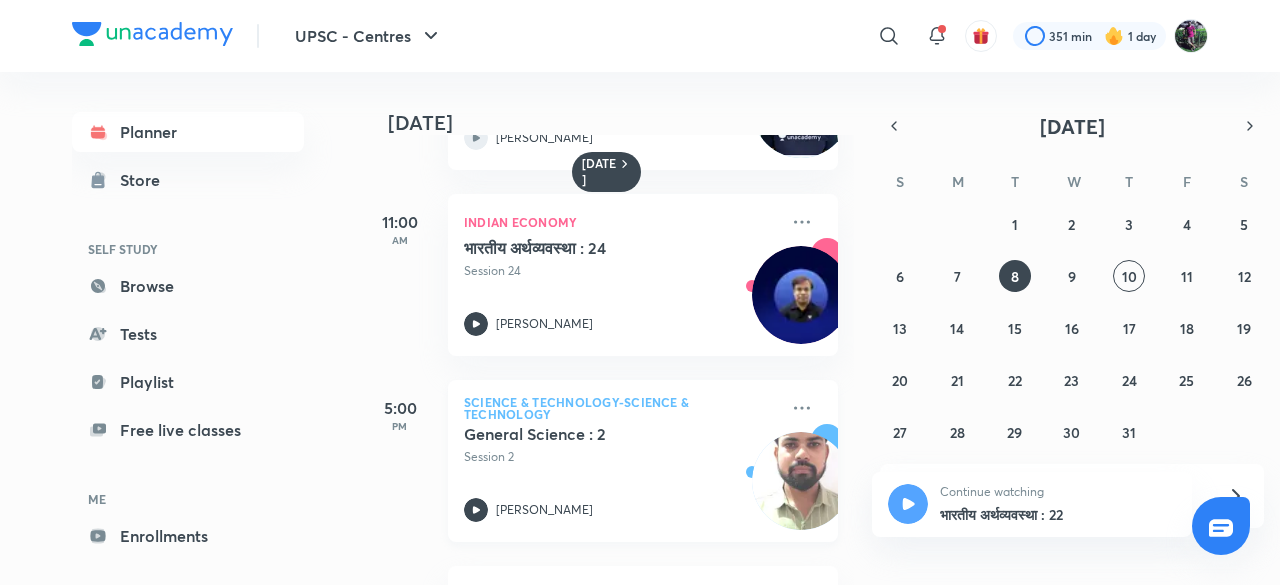 scroll, scrollTop: 498, scrollLeft: 0, axis: vertical 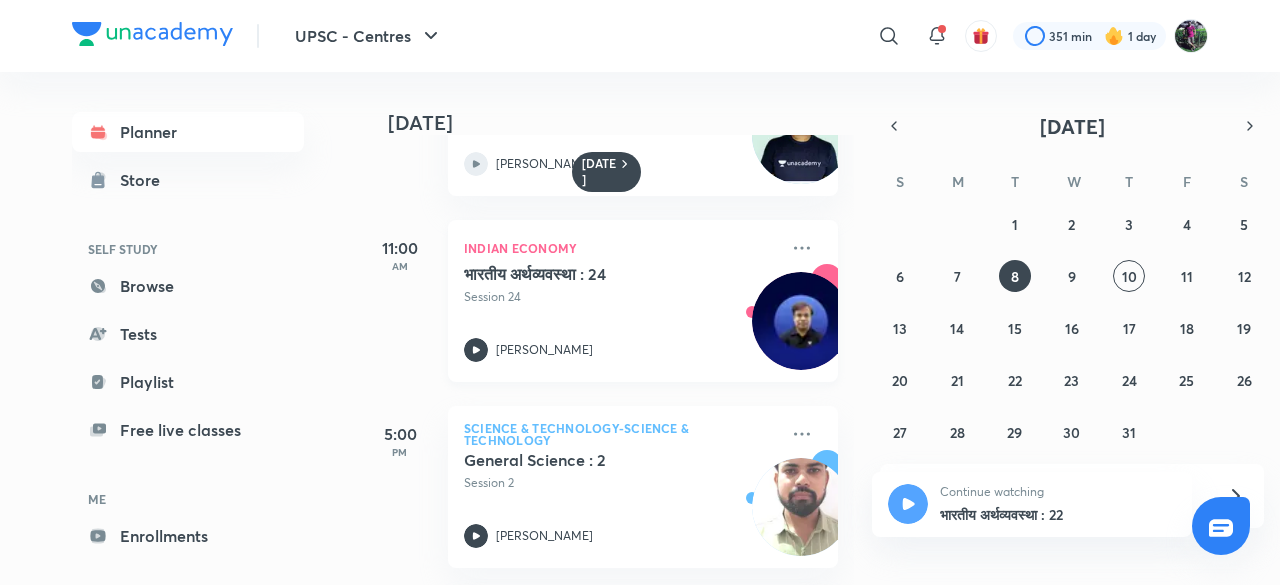 click 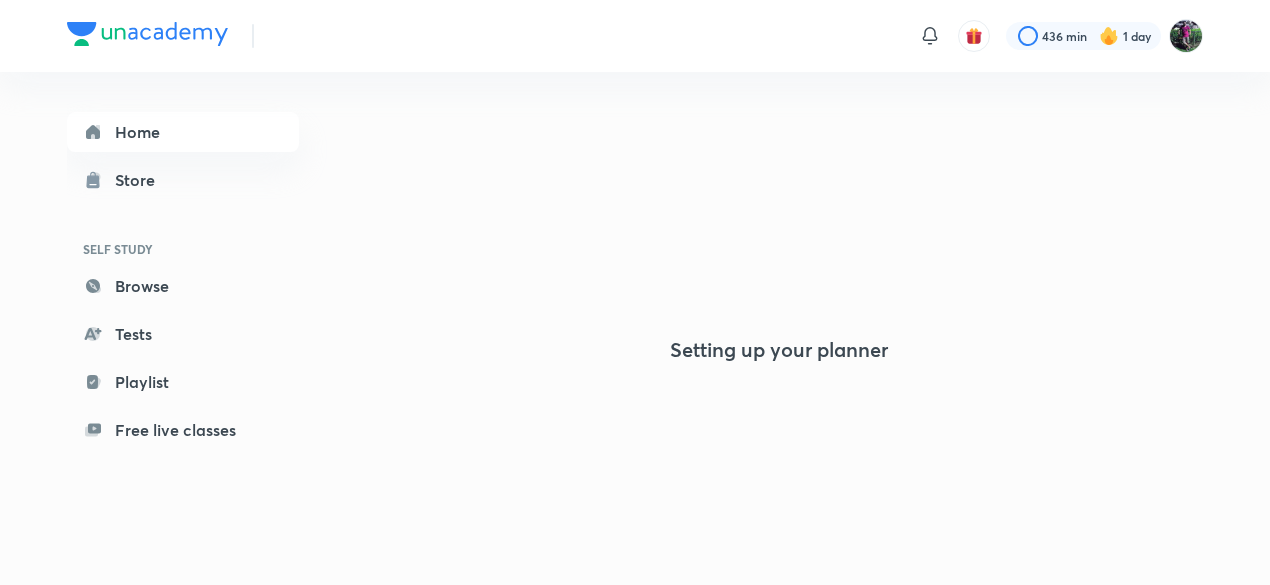 scroll, scrollTop: 0, scrollLeft: 0, axis: both 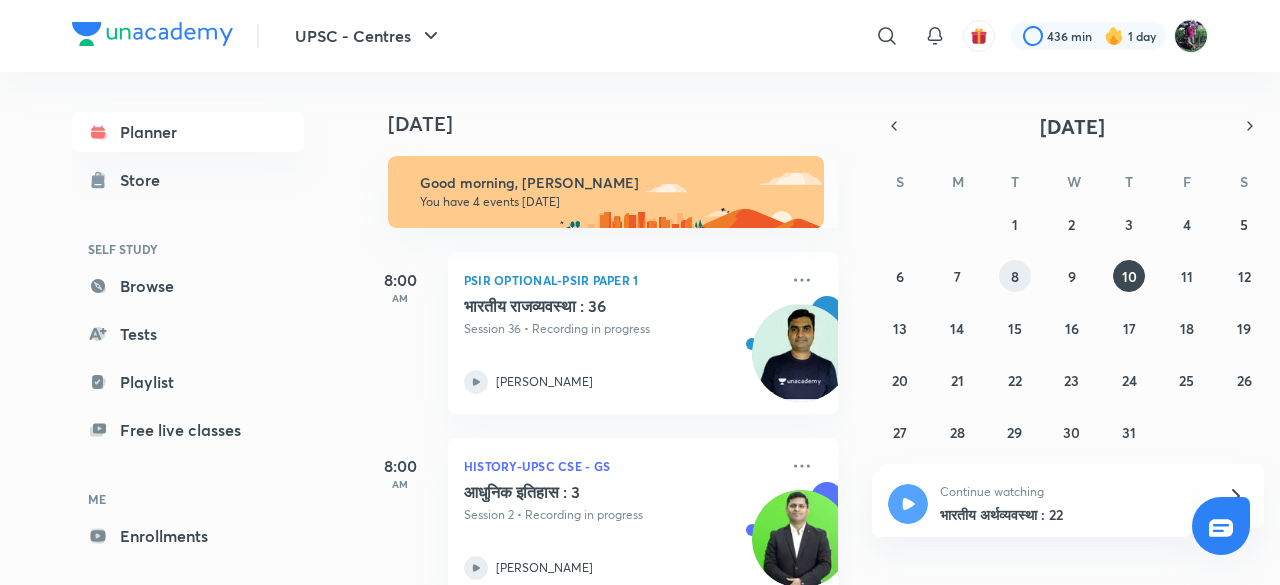click on "8" at bounding box center (1015, 276) 